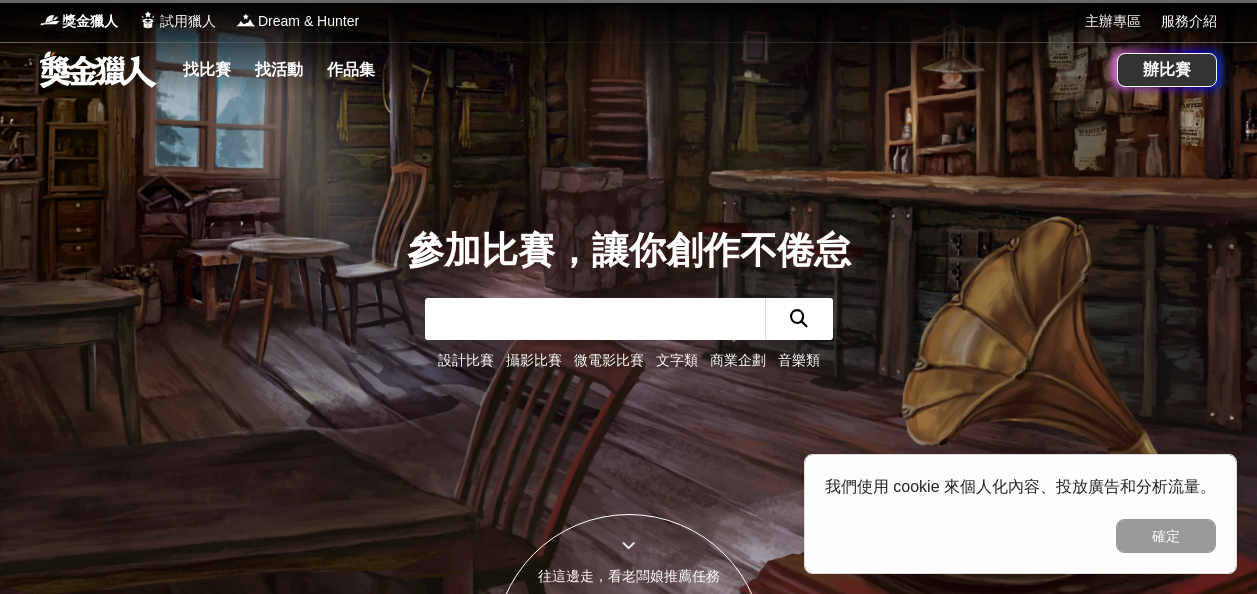 scroll, scrollTop: 0, scrollLeft: 0, axis: both 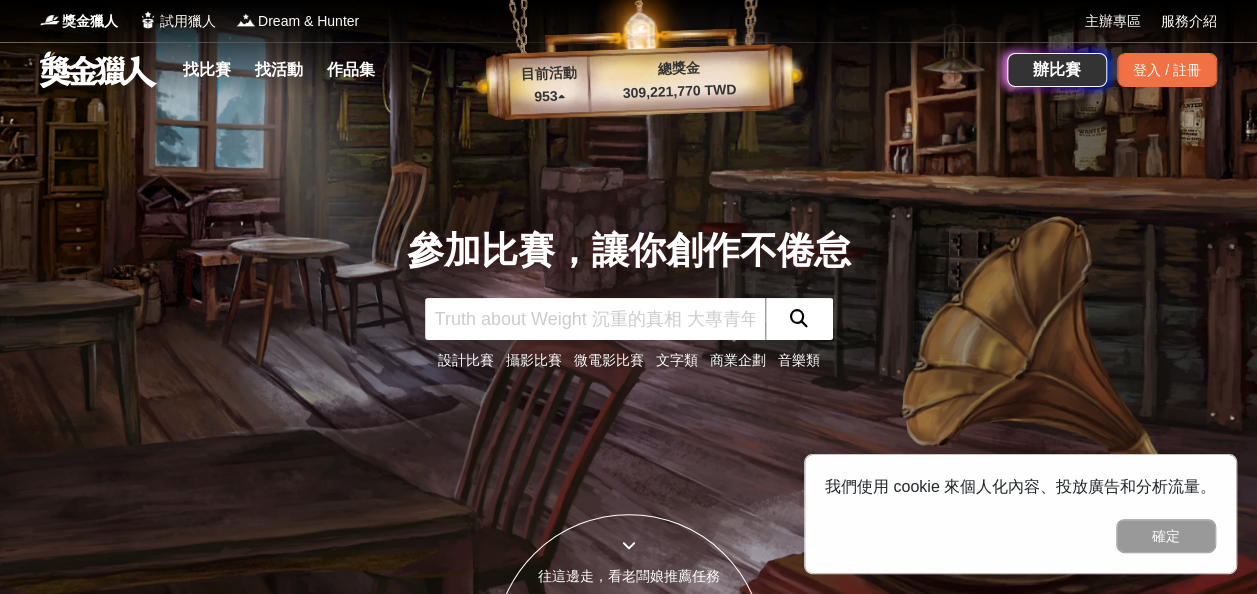 click on "文字類" at bounding box center (677, 360) 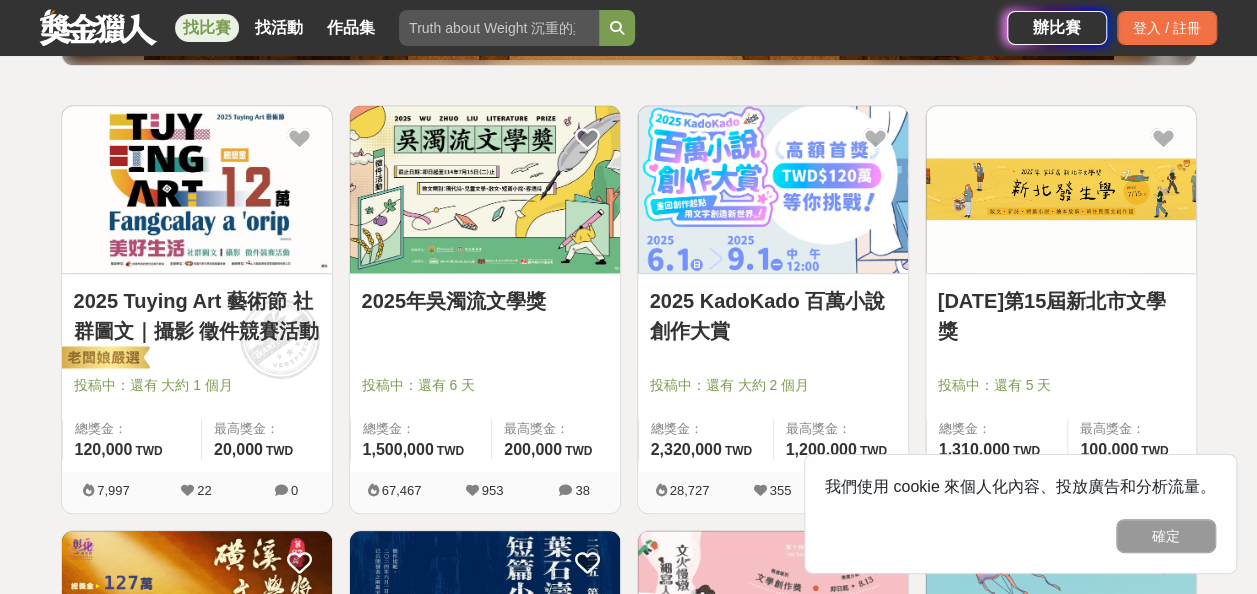 scroll, scrollTop: 400, scrollLeft: 0, axis: vertical 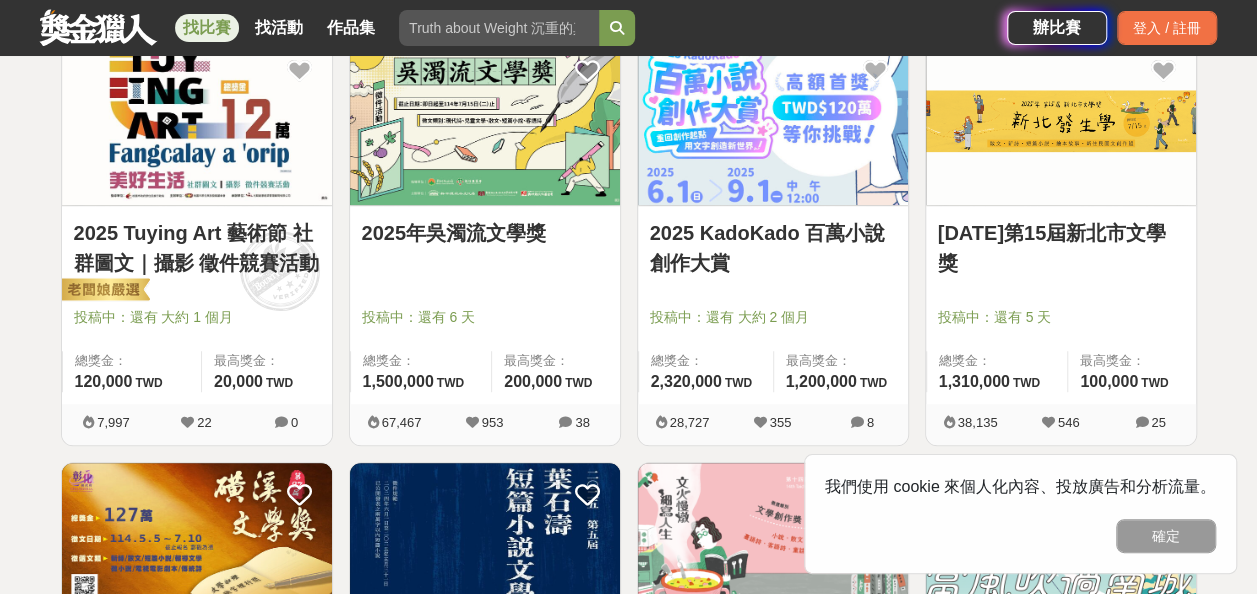 drag, startPoint x: 508, startPoint y: 294, endPoint x: 493, endPoint y: 270, distance: 28.301943 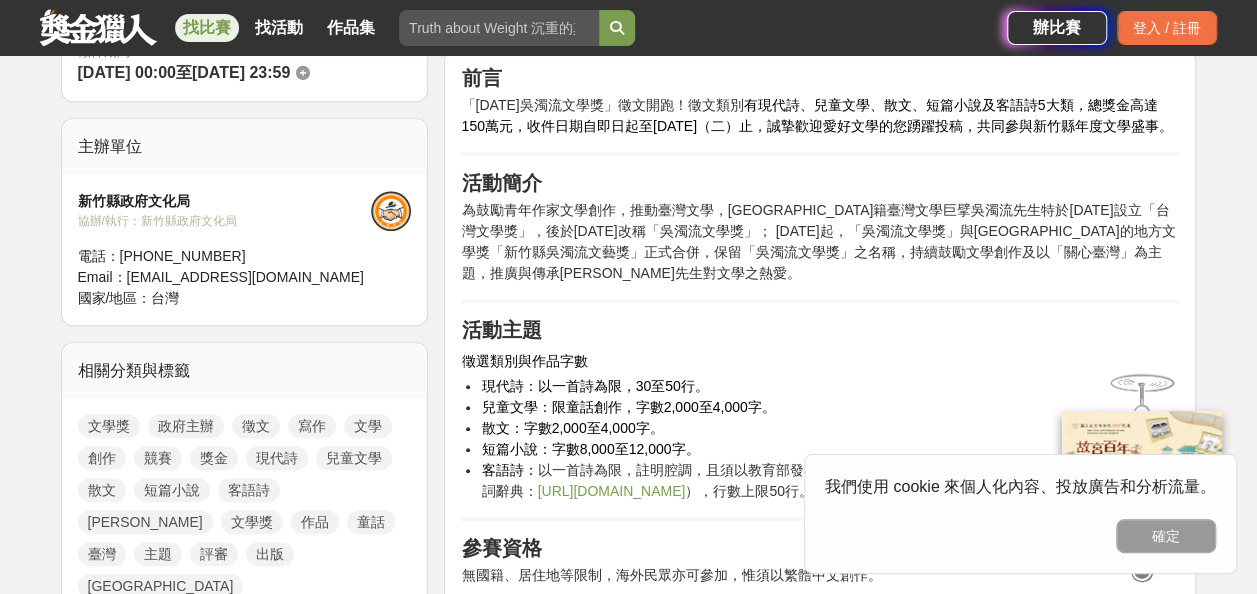 scroll, scrollTop: 700, scrollLeft: 0, axis: vertical 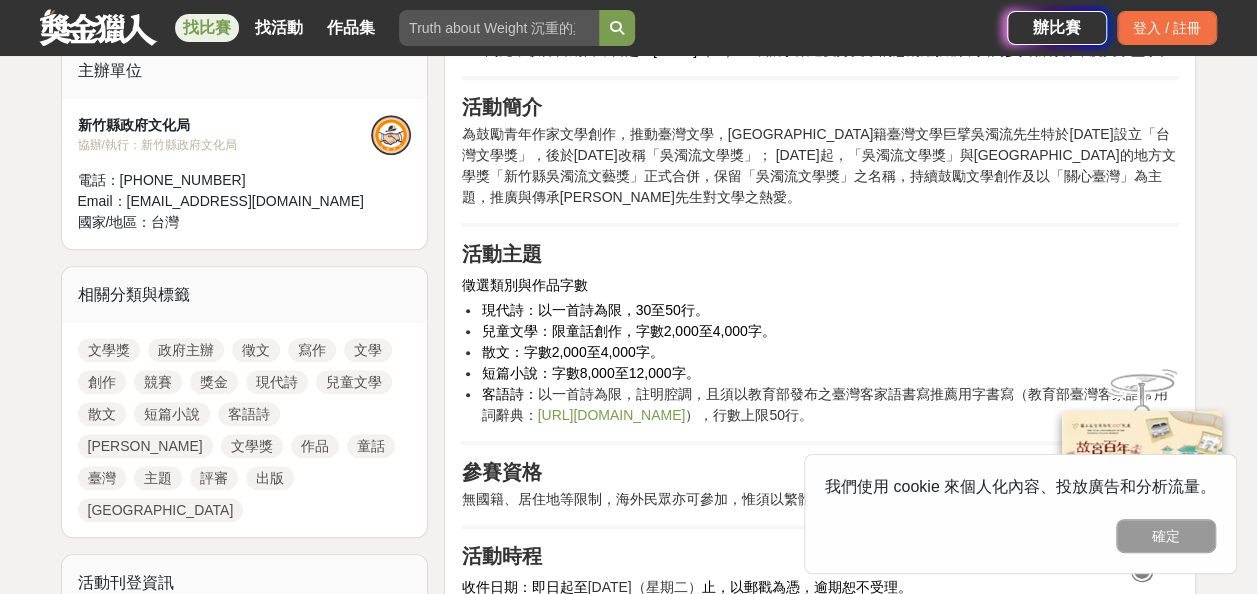 drag, startPoint x: 1121, startPoint y: 522, endPoint x: 1045, endPoint y: 498, distance: 79.69943 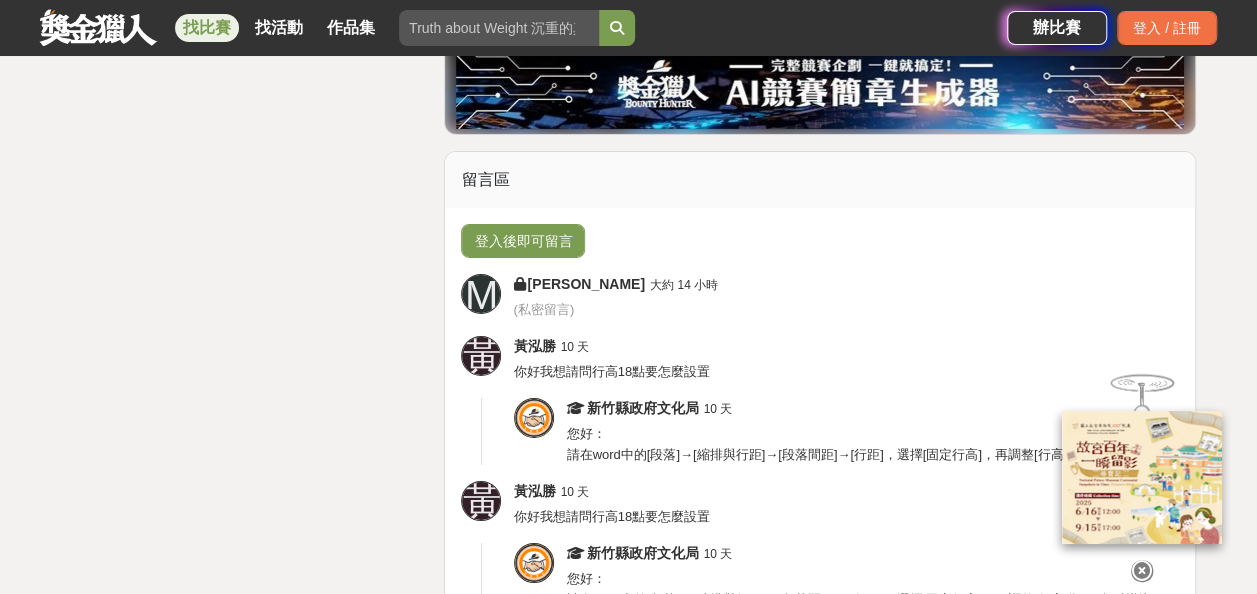 scroll, scrollTop: 3300, scrollLeft: 0, axis: vertical 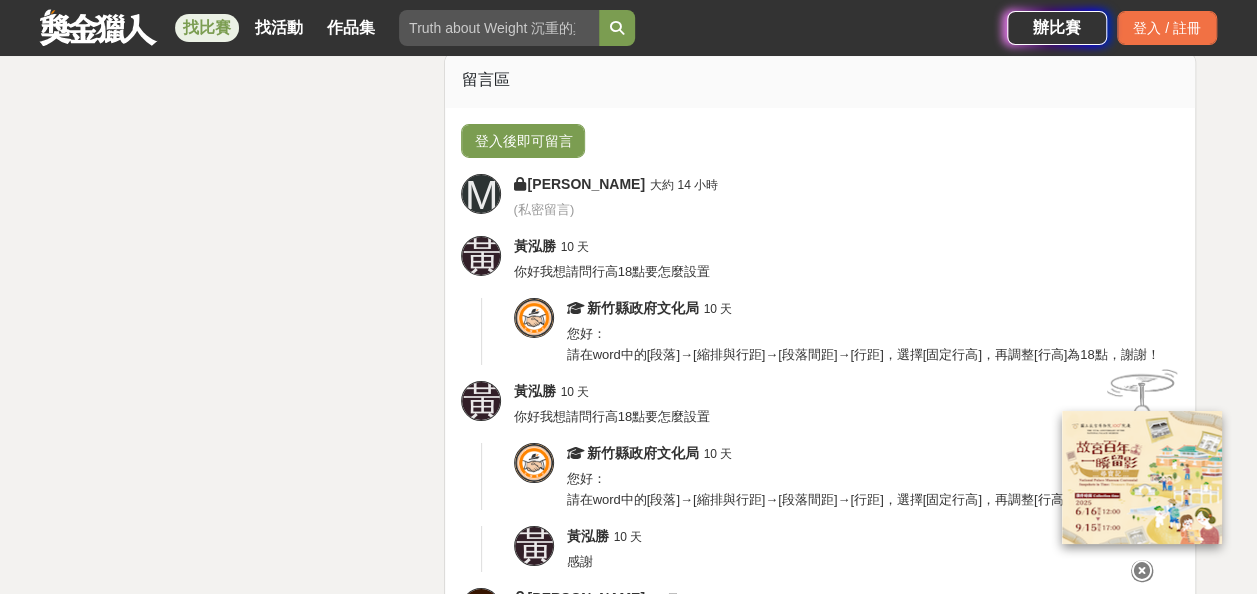 click at bounding box center (1142, 571) 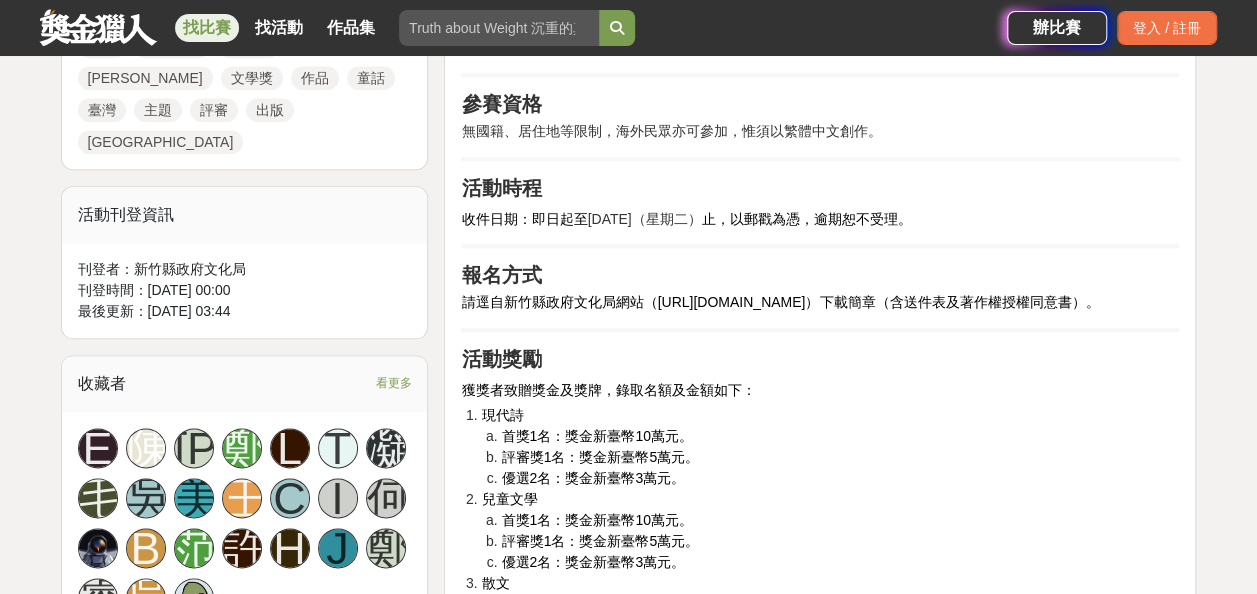 scroll, scrollTop: 1100, scrollLeft: 0, axis: vertical 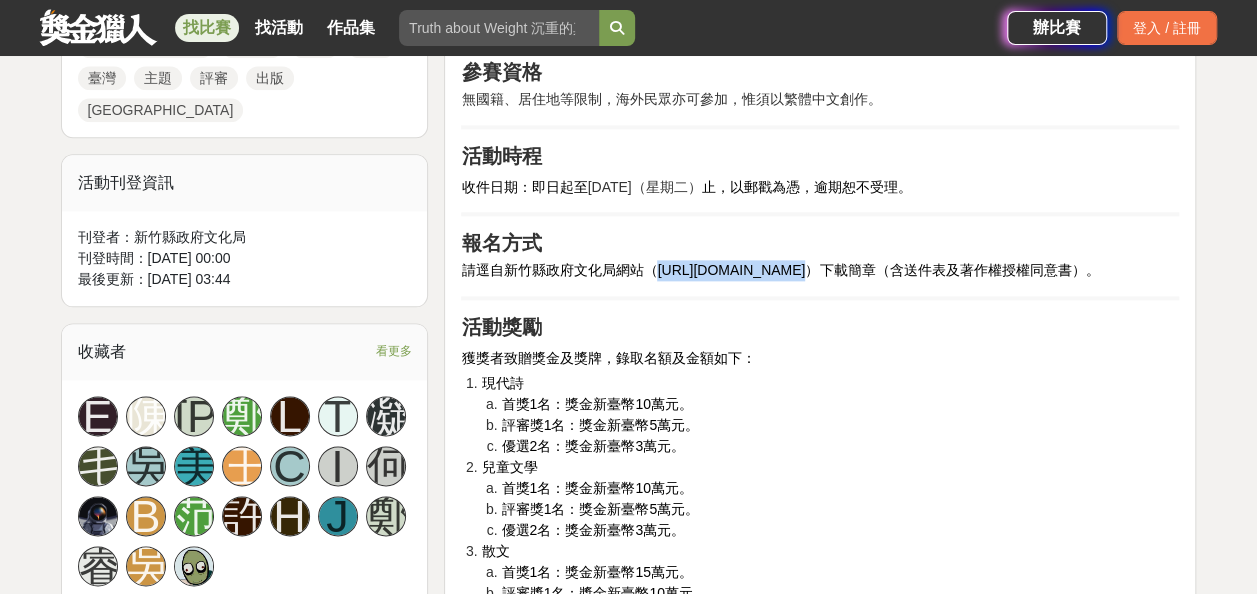 drag, startPoint x: 654, startPoint y: 308, endPoint x: 778, endPoint y: 304, distance: 124.0645 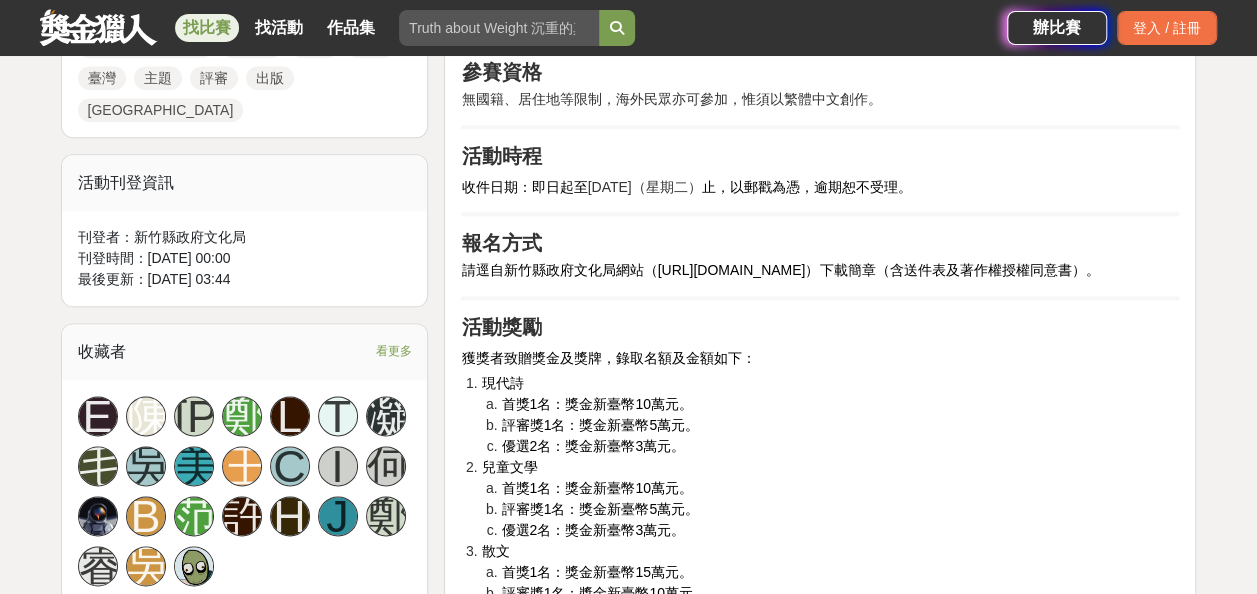 click on "活動獎勵" at bounding box center (820, 327) 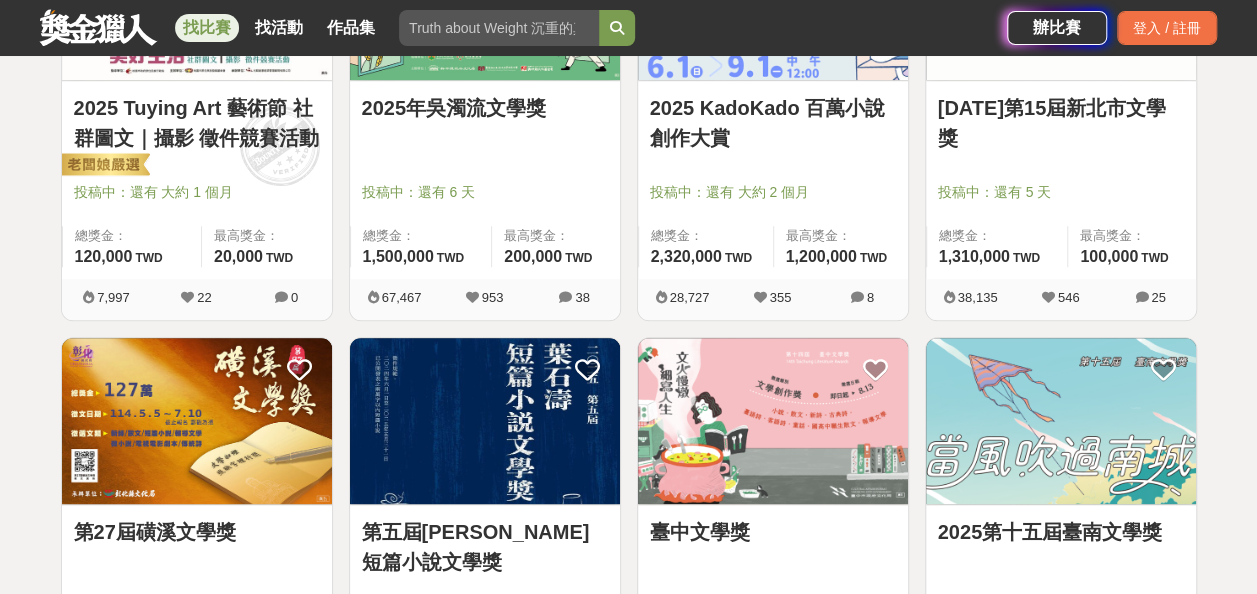scroll, scrollTop: 400, scrollLeft: 0, axis: vertical 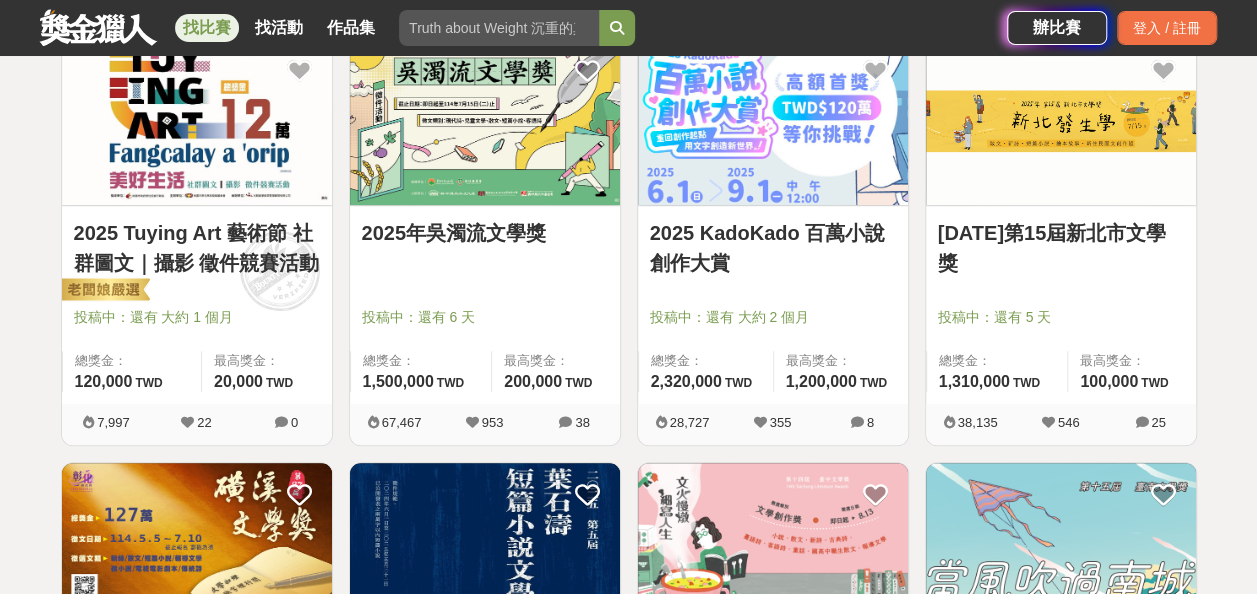 click on "2025年第15屆新北市文學獎" at bounding box center [1061, 248] 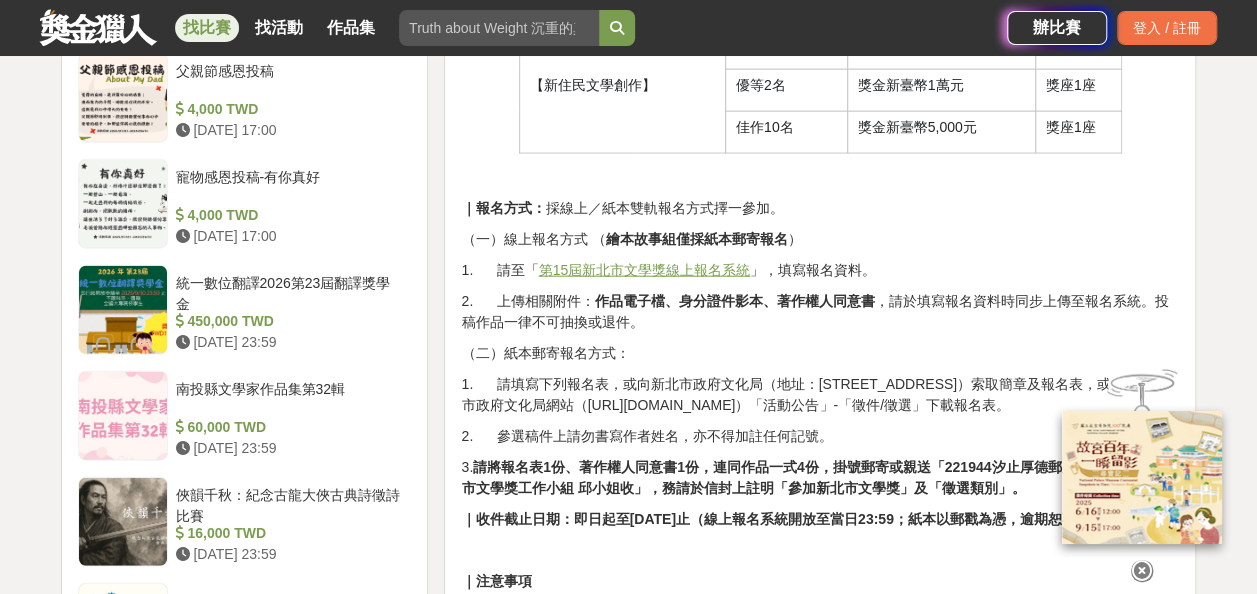 scroll, scrollTop: 2300, scrollLeft: 0, axis: vertical 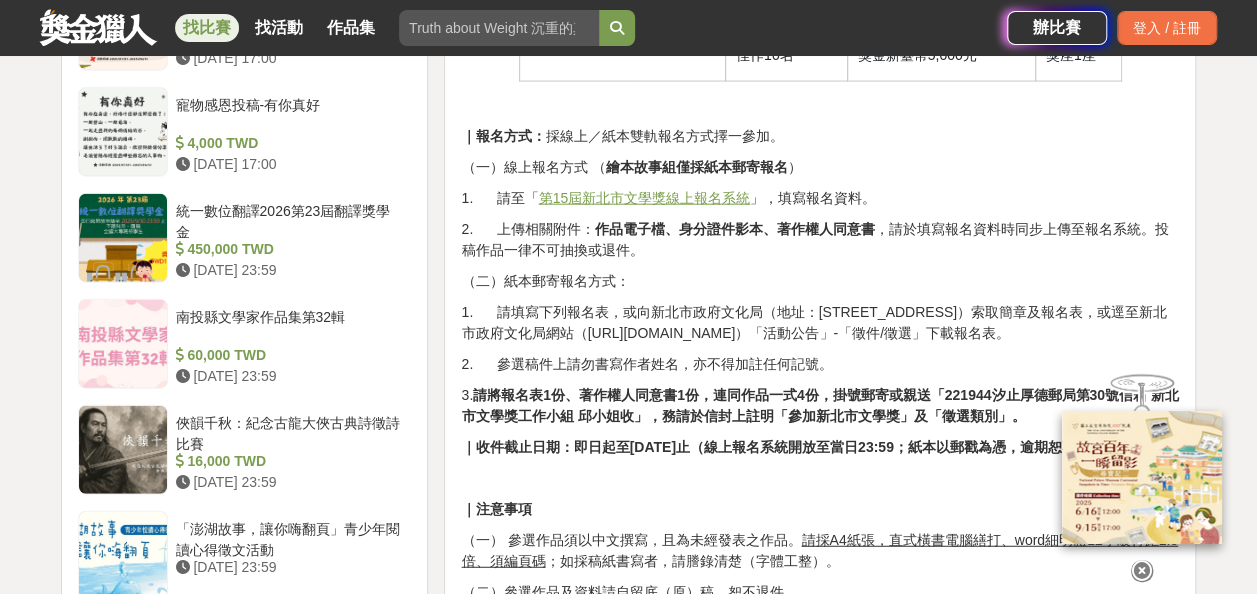 drag, startPoint x: 588, startPoint y: 180, endPoint x: 544, endPoint y: 189, distance: 44.911022 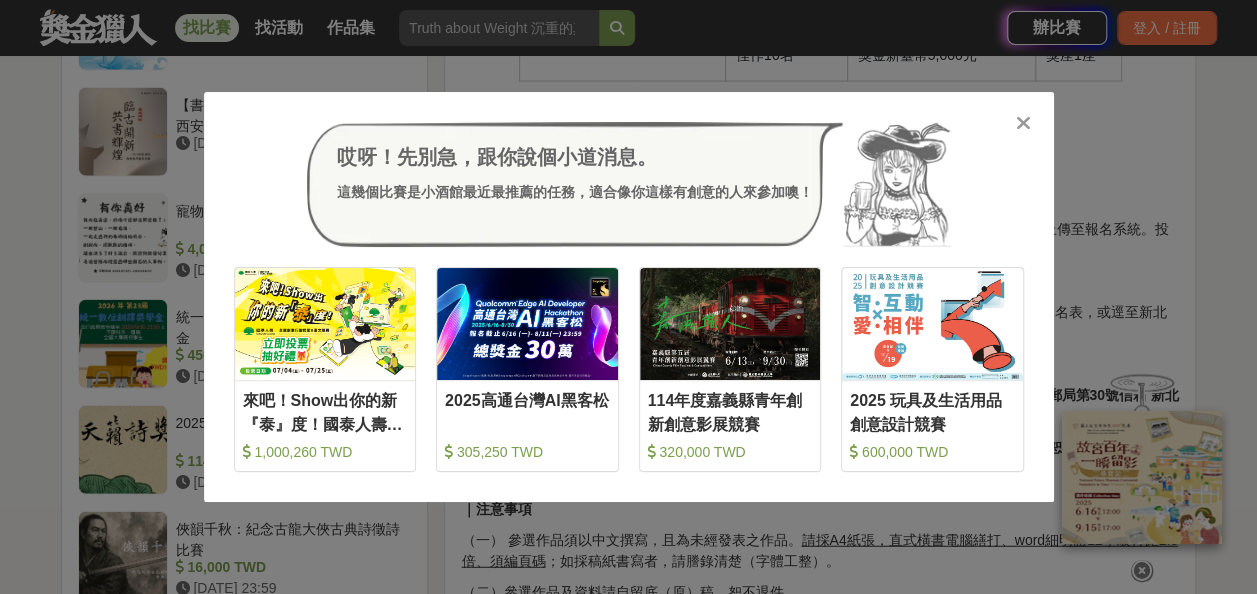 click on "哎呀！先別急，跟你說個小道消息。 這幾個比賽是小酒館最近最推薦的任務，適合像你這樣有創意的人來參加噢！   收藏 來吧！Show出你的新『泰』度！國泰人壽全國創意行銷提案&圖文競賽   1,000,260 TWD   收藏 2025高通台灣AI黑客松   305,250 TWD   收藏 114年度嘉義縣青年創新創意影展競賽   320,000 TWD   收藏 2025 玩具及生活用品創意設計競賽   600,000 TWD" at bounding box center [628, 297] 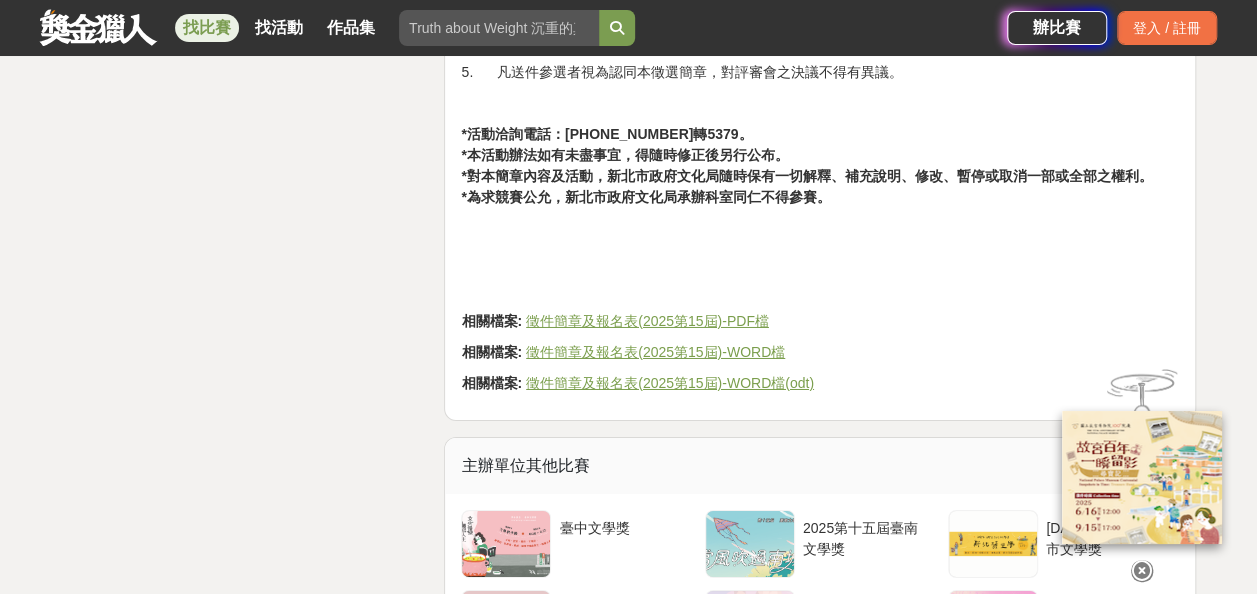 scroll, scrollTop: 3300, scrollLeft: 0, axis: vertical 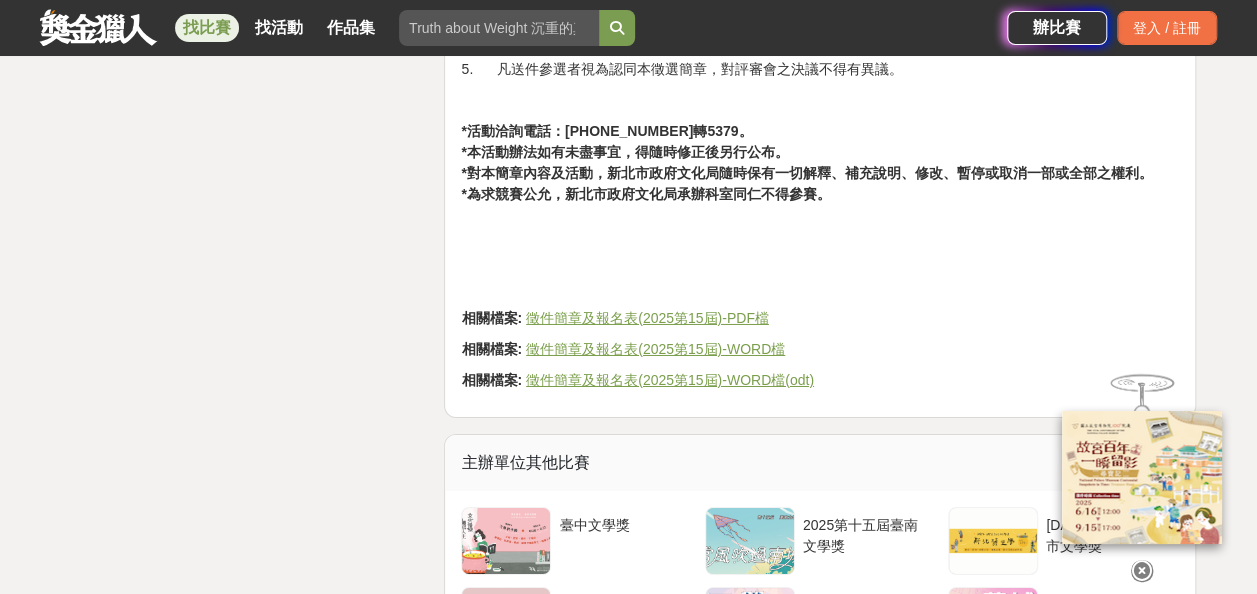 click on "時間走期 投稿中 徵件期間 2025-05-01 15:00  至  2025-07-15 17:00 主辦單位 新北市文化局 協辦/執行： 新北市文化局 電話： 02 8692-5588#5379 國家/地區： 台灣 相關分類與標籤 文學獎 創意寫作 其他 散文 新詩 短篇小說 繪本故事 新住民圖文創作 活動刊登資訊 刊登者： 聯經出版事業股份有限公司 刊登時間： 2025-05-03 15:00 最後更新： 2025-05-04 23:08 收藏者 看更多 鄭 9 陳 豚 鄭 C 薄 1 M L 煙 凝 D 林 L 吳 V 王 薛 G C 李 小酒館也推薦 2025「小夢想．大志氣」追夢計畫   6,600,000 TWD   2025-09-12 12:00 2025大坵梅花鹿攝影比賽   50,500 TWD   2025-08-31 18:00 FuStar未來之星-科學創意挑戰賽   430,000 TWD   2025-12-05 17:00 2025 Tuying Art 藝術節 社群圖文｜攝影 徵件競賽活動   120,000 TWD   2025-08-10 17:00 父親節感恩投稿   4,000 TWD   2025-08-31 17:00 俠韻千秋：紀念古龍大俠古典詩徵詩比賽   16,000 TWD   2025-10-31 23:59     4,000 TWD" at bounding box center [245, 451] 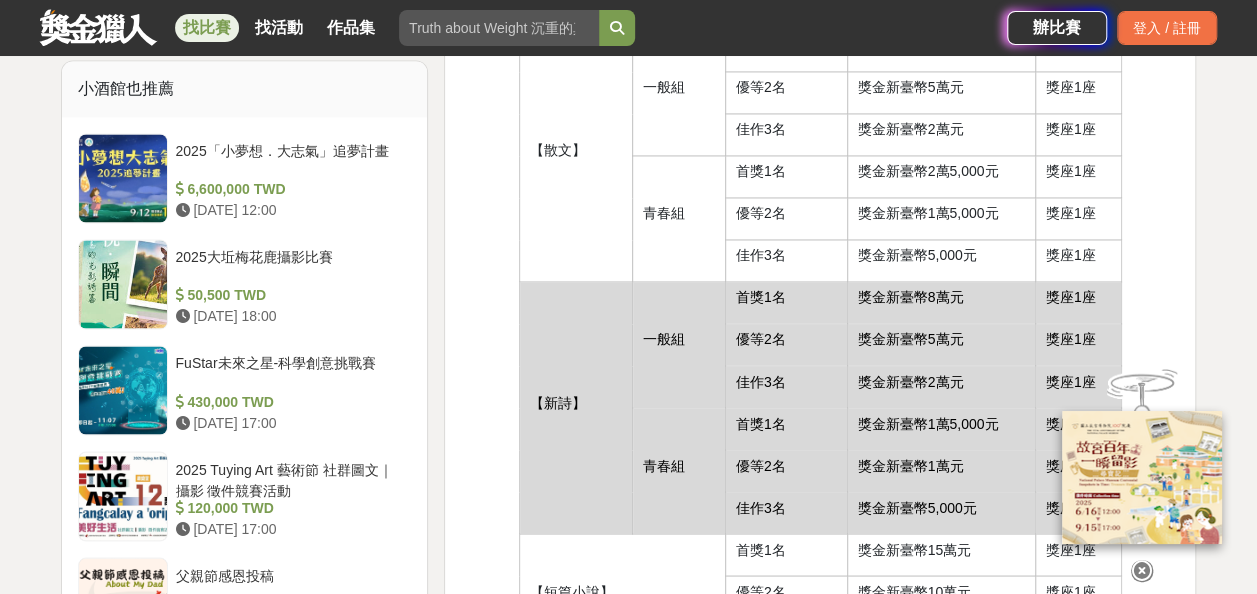scroll, scrollTop: 1500, scrollLeft: 0, axis: vertical 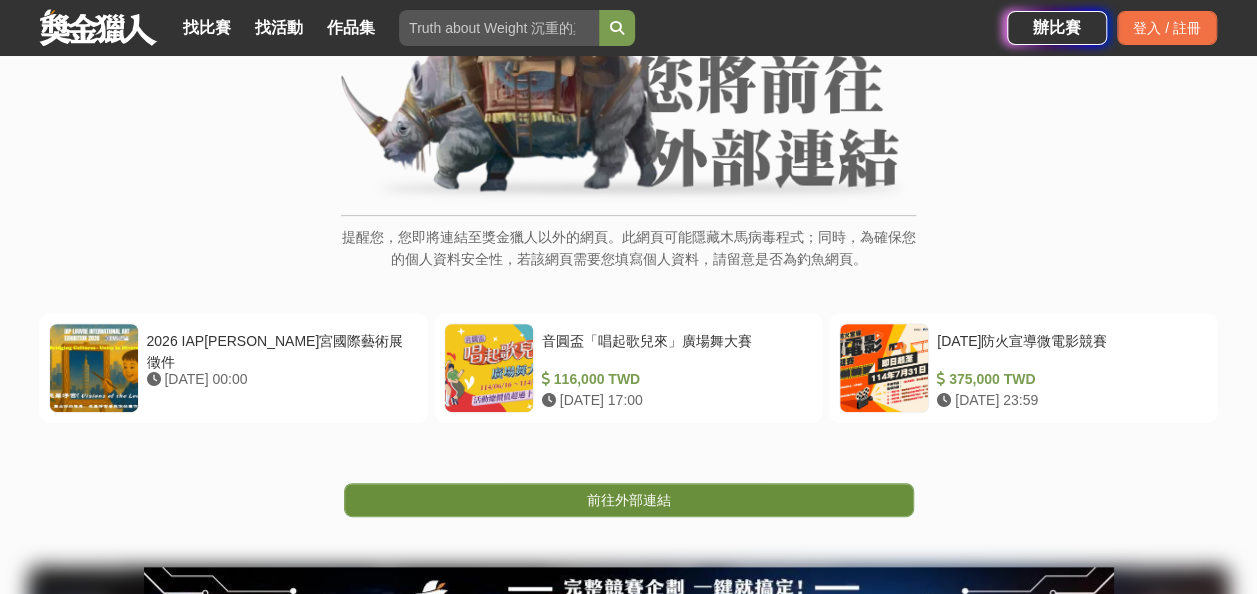 click on "前往外部連結" at bounding box center [629, 500] 